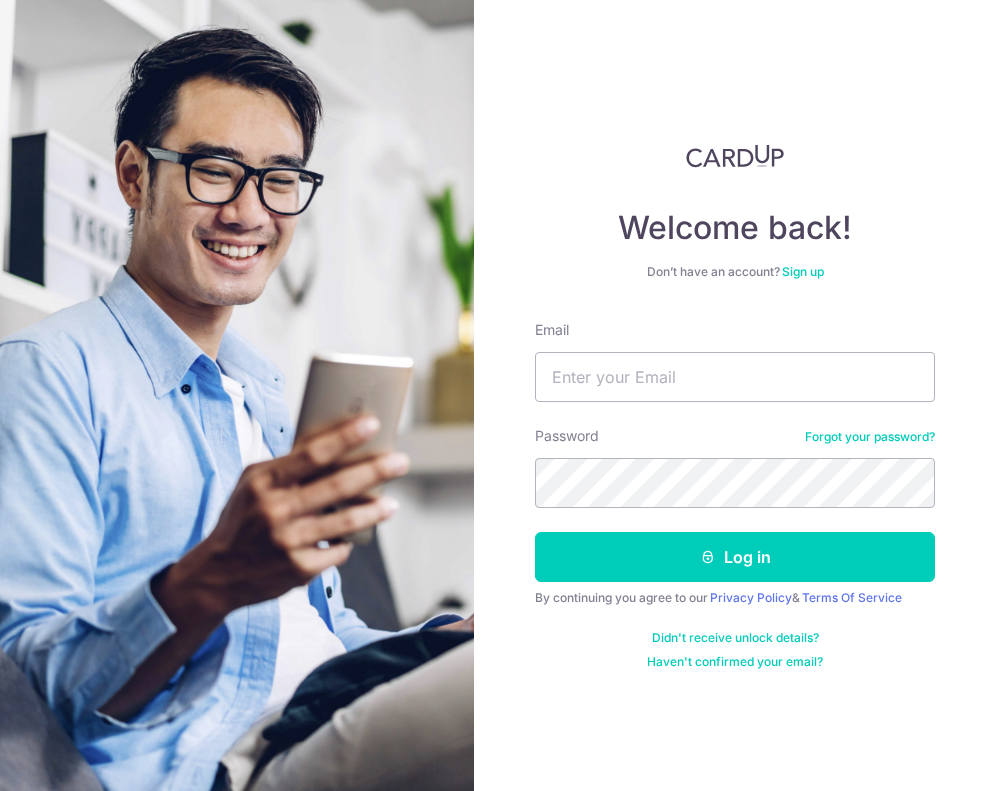 scroll, scrollTop: 0, scrollLeft: 0, axis: both 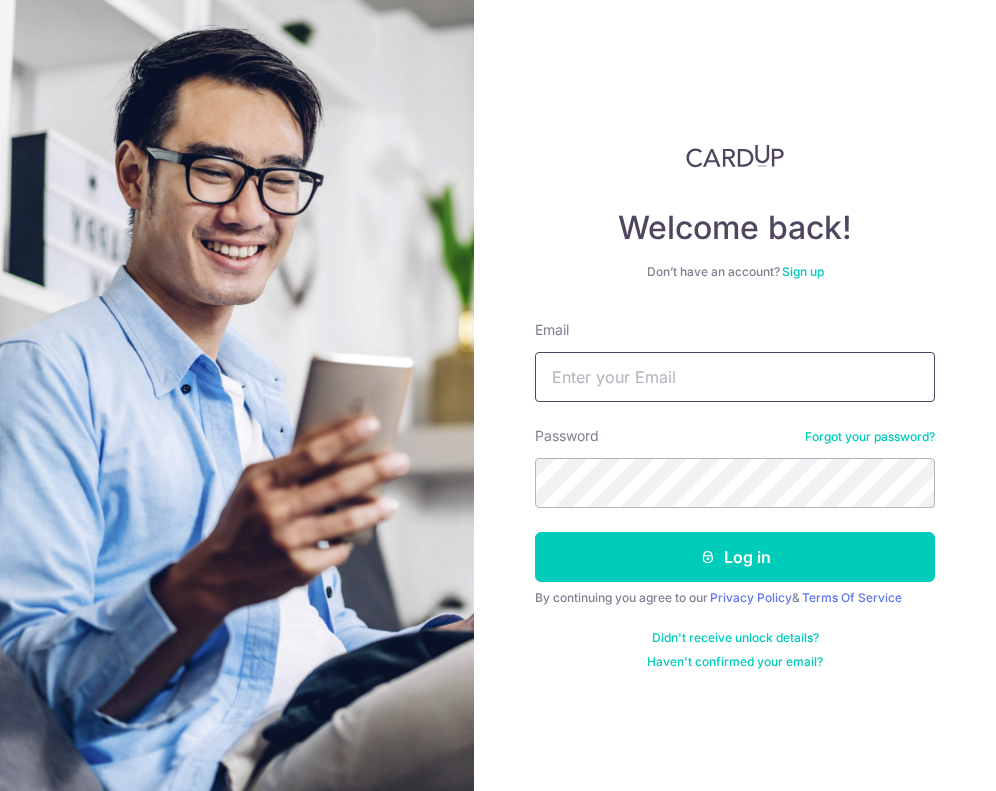 click on "Email" at bounding box center (735, 377) 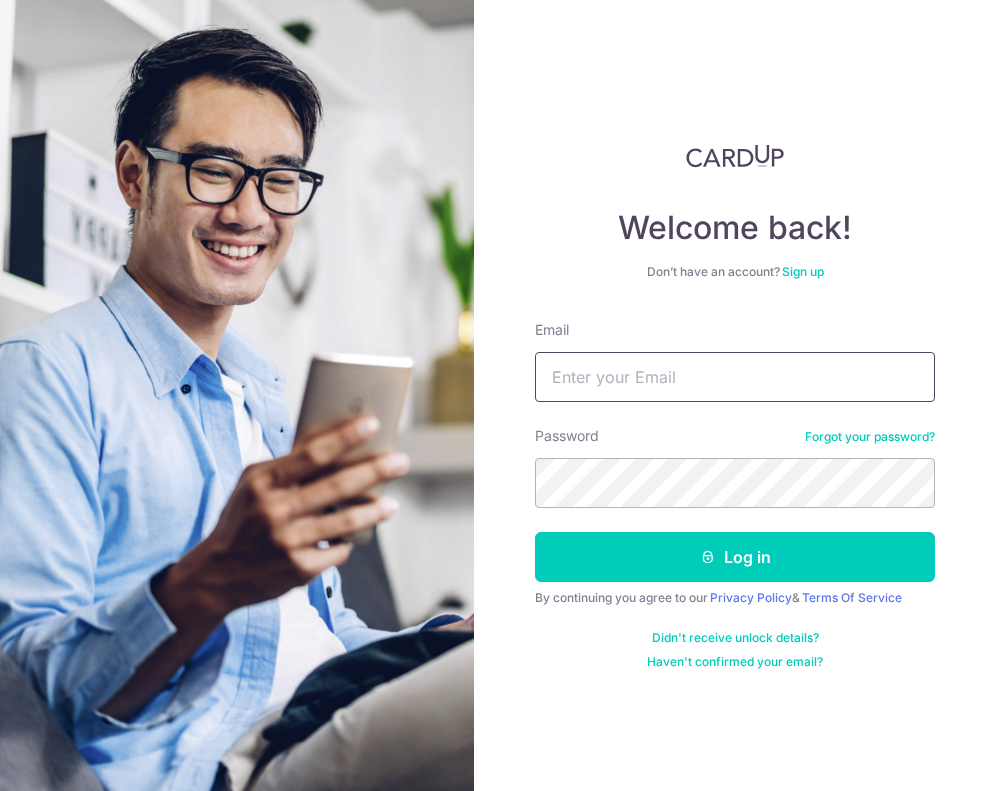 type on "amandaxie93@hotmail.com" 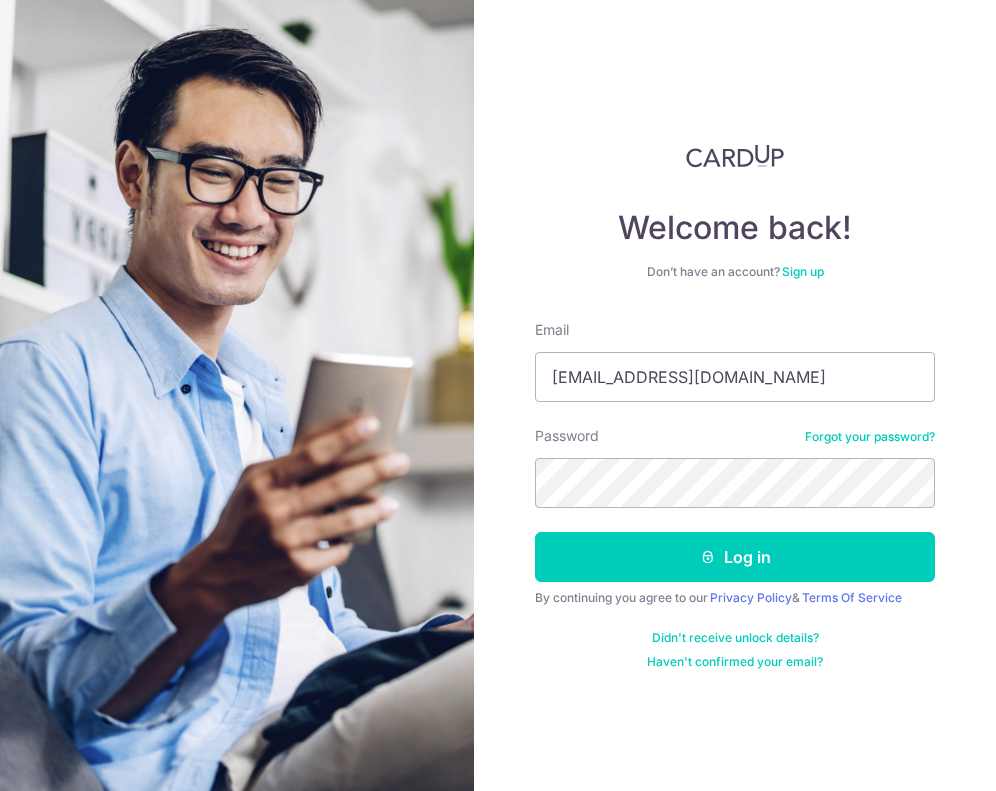click on "Log in" at bounding box center [735, 557] 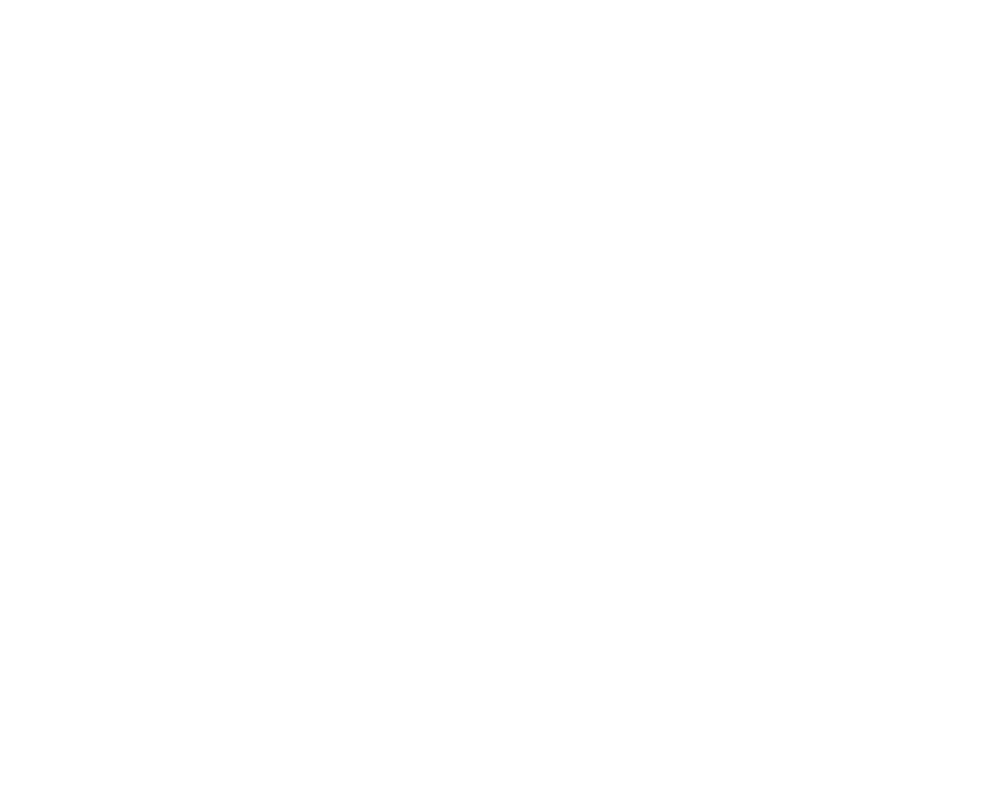 scroll, scrollTop: 0, scrollLeft: 0, axis: both 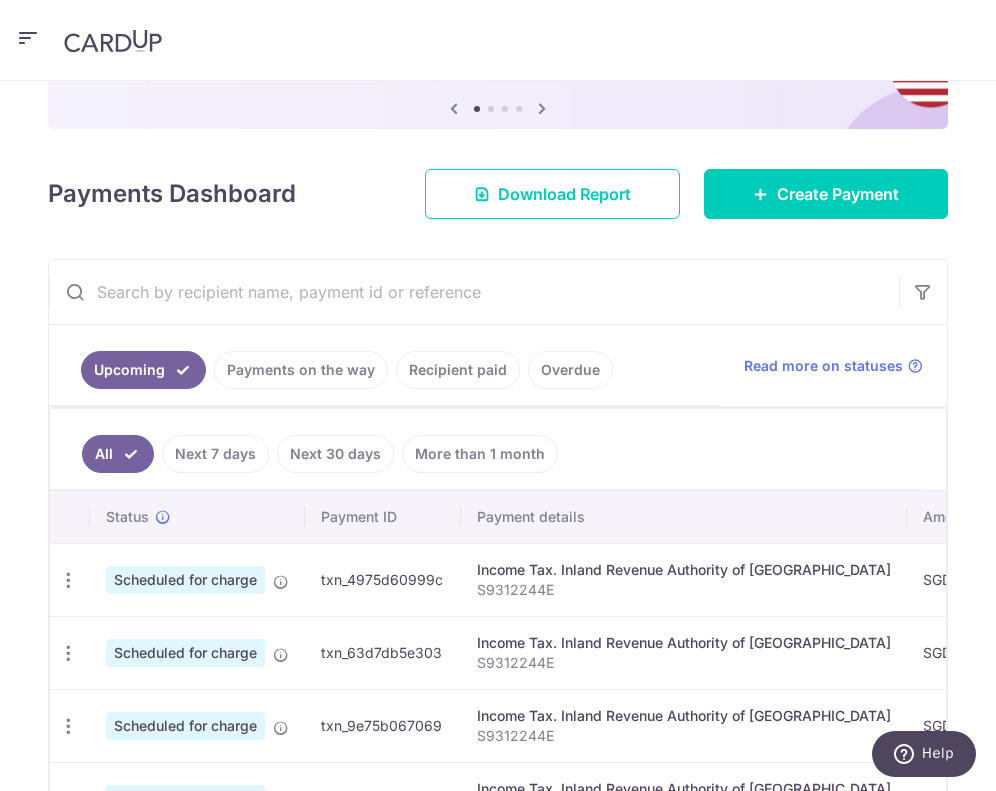 click on "Pay" at bounding box center [-126, 193] 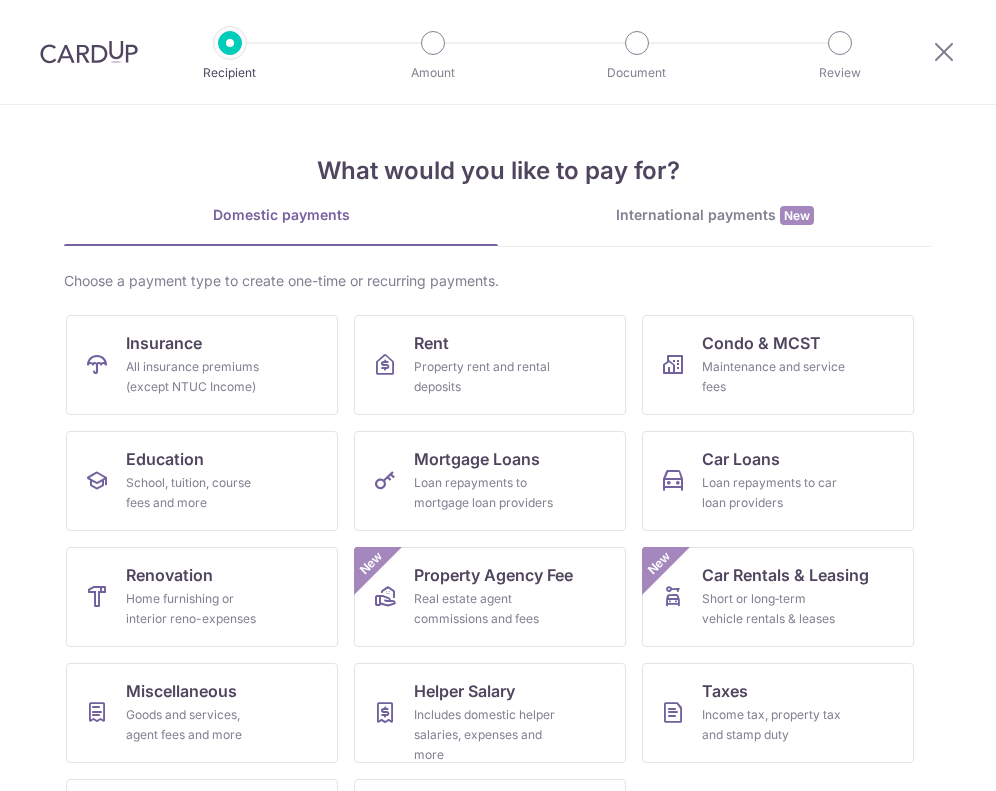 scroll, scrollTop: 0, scrollLeft: 0, axis: both 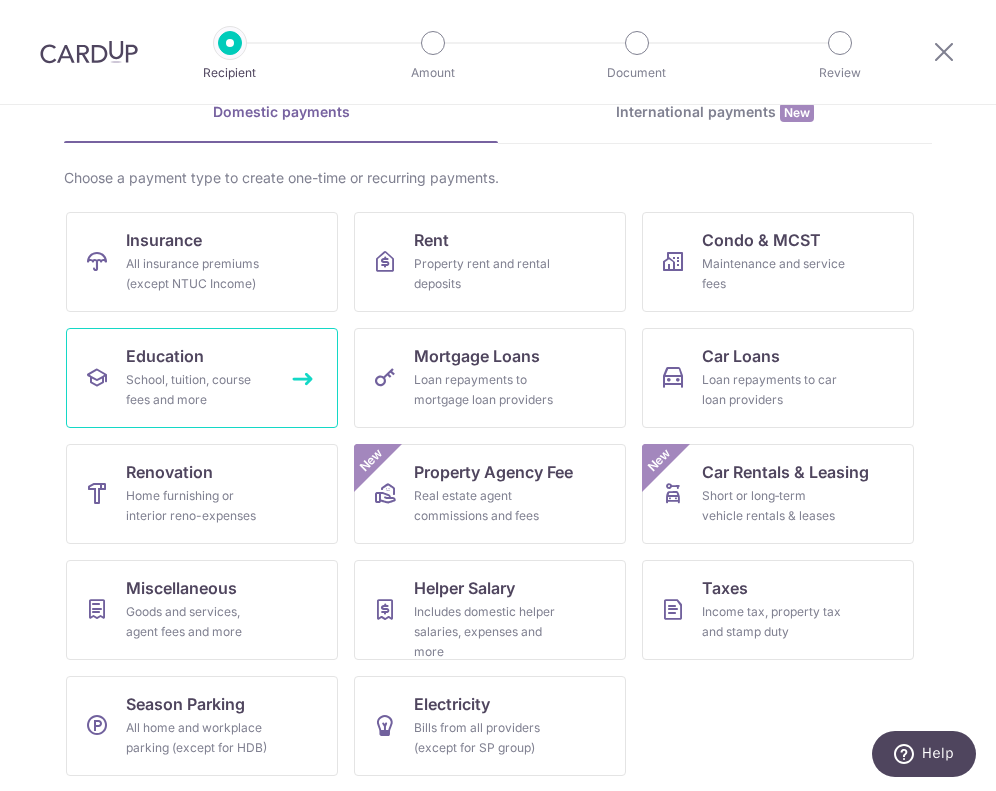 click on "School, tuition, course fees and more" at bounding box center (198, 390) 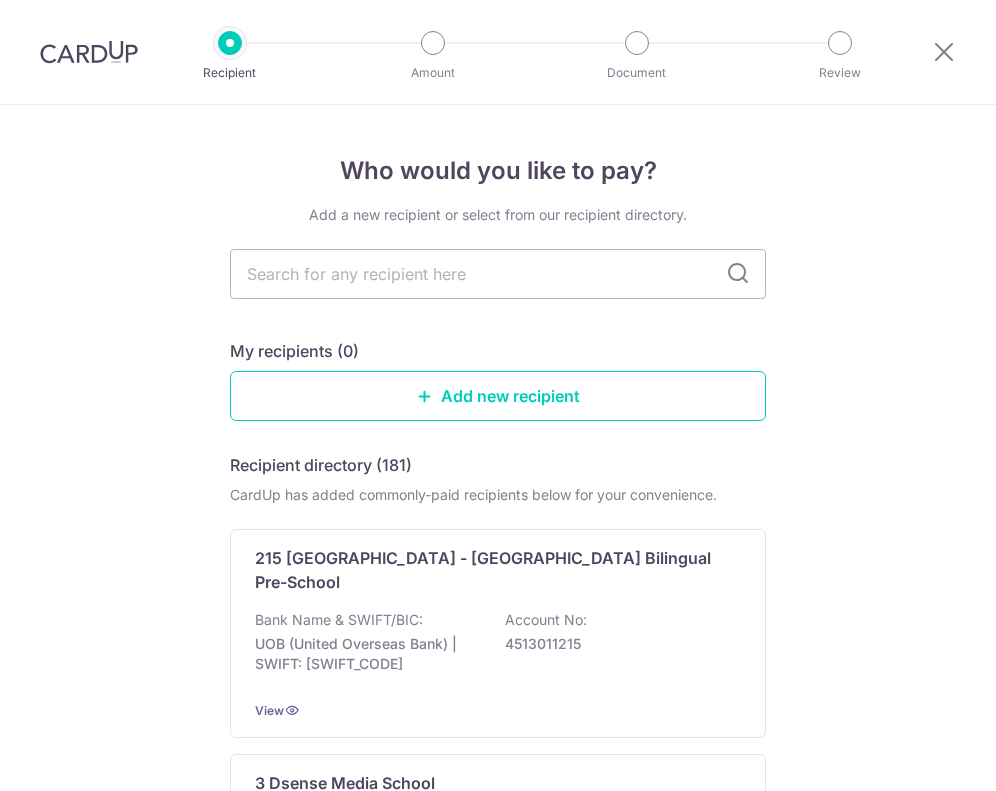 scroll, scrollTop: 0, scrollLeft: 0, axis: both 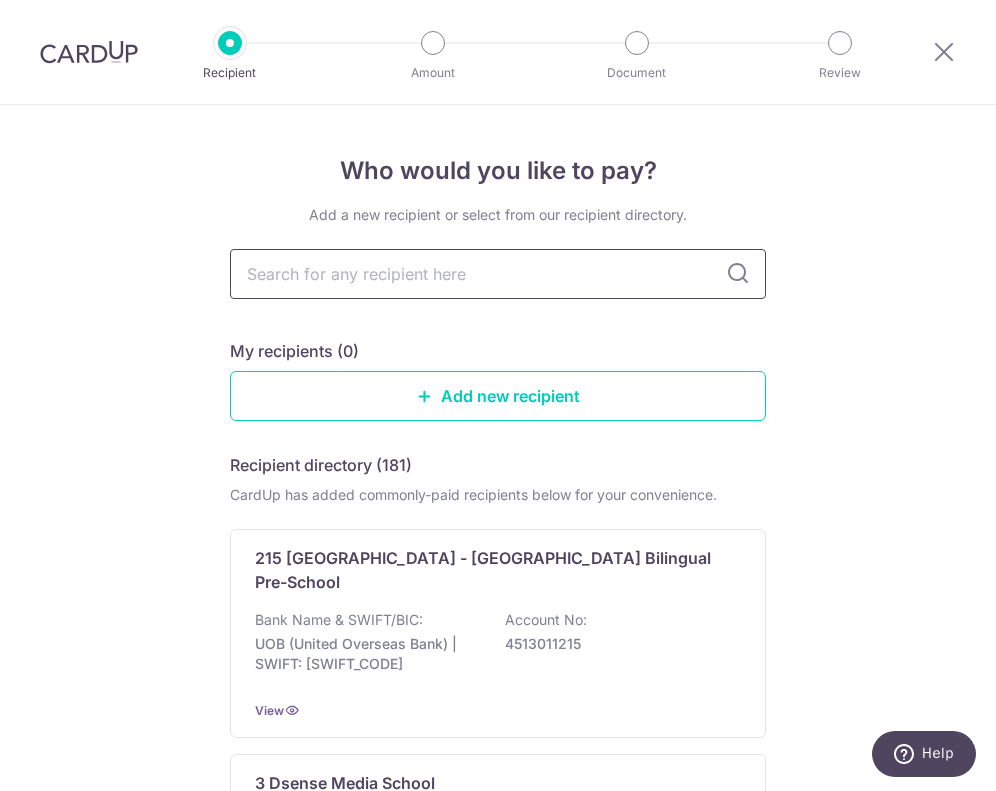 click at bounding box center [498, 274] 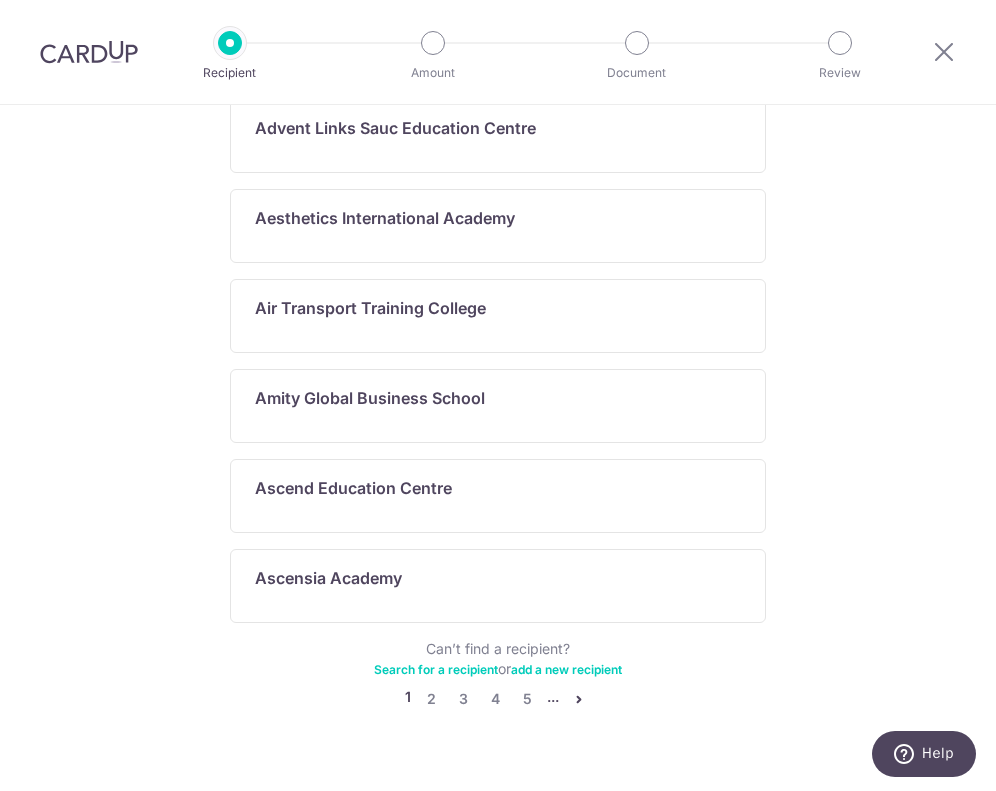 scroll, scrollTop: 0, scrollLeft: 0, axis: both 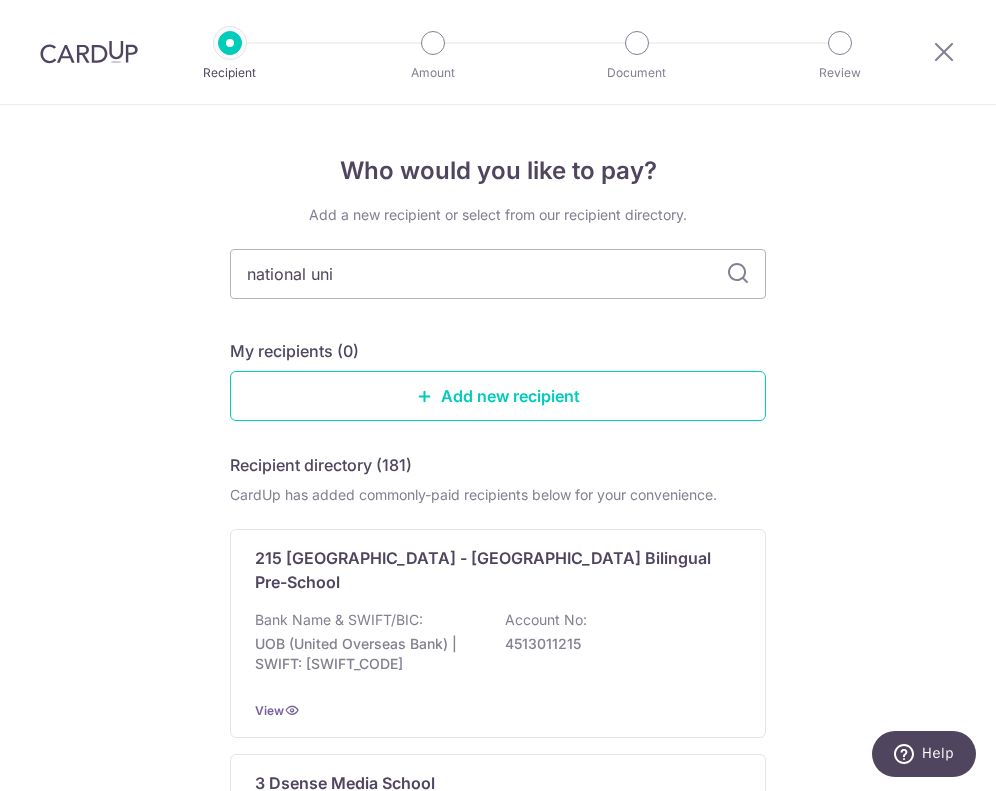 type on "national univ" 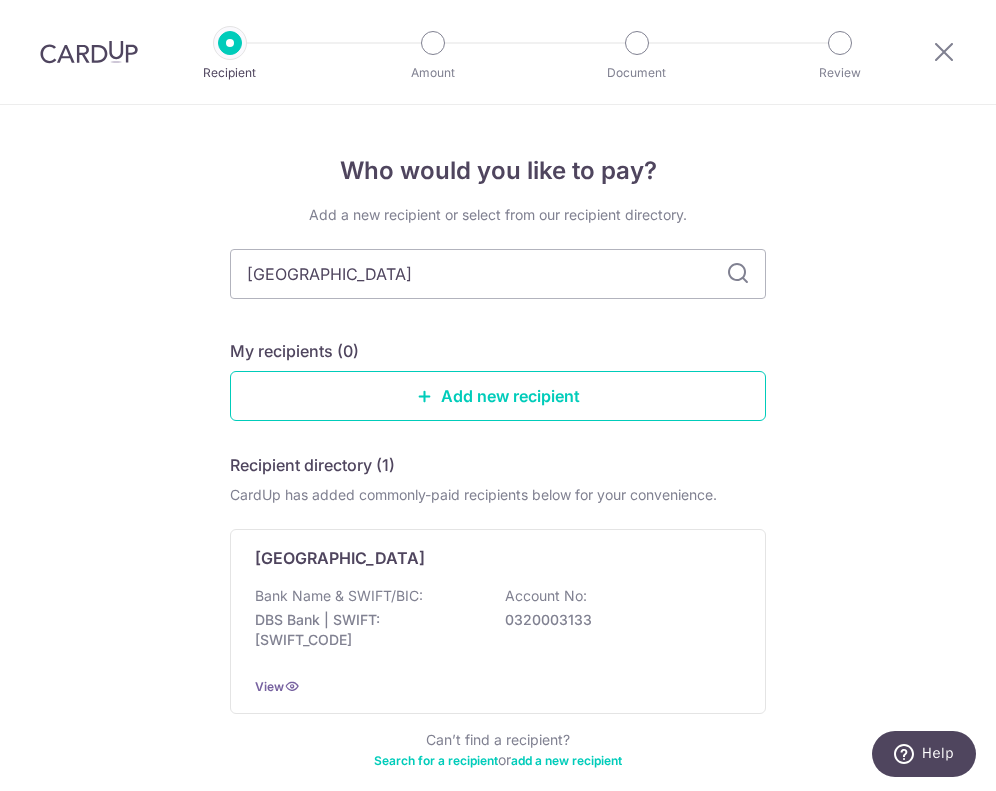 type on "national university" 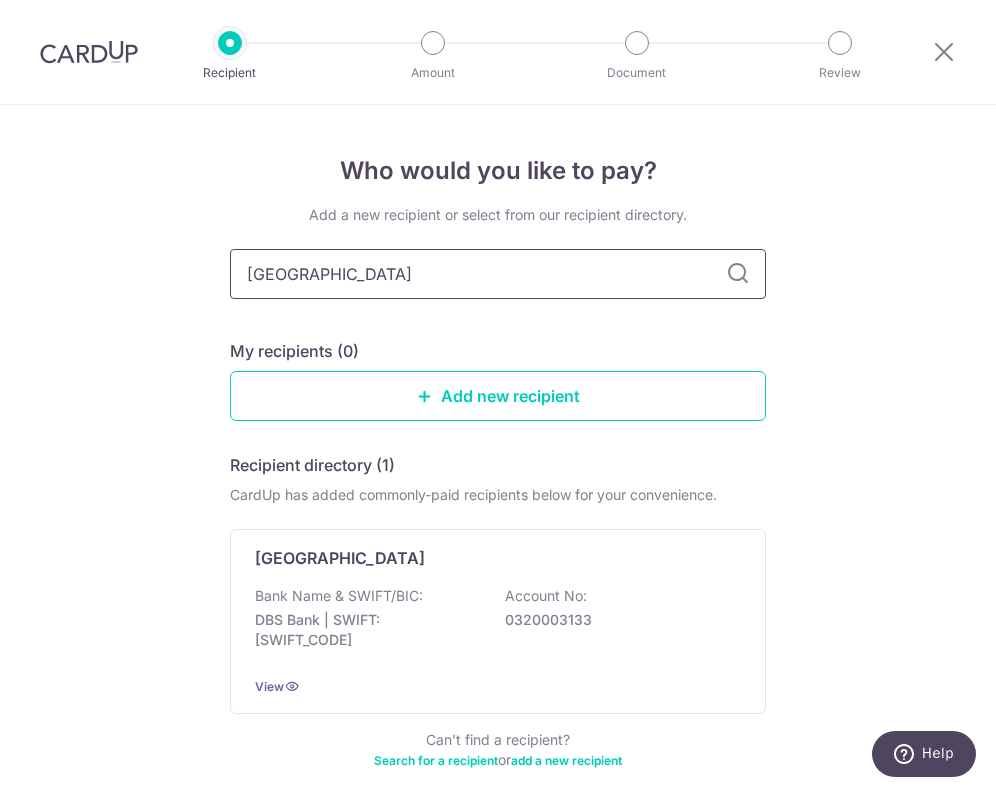click on "national university" at bounding box center (498, 274) 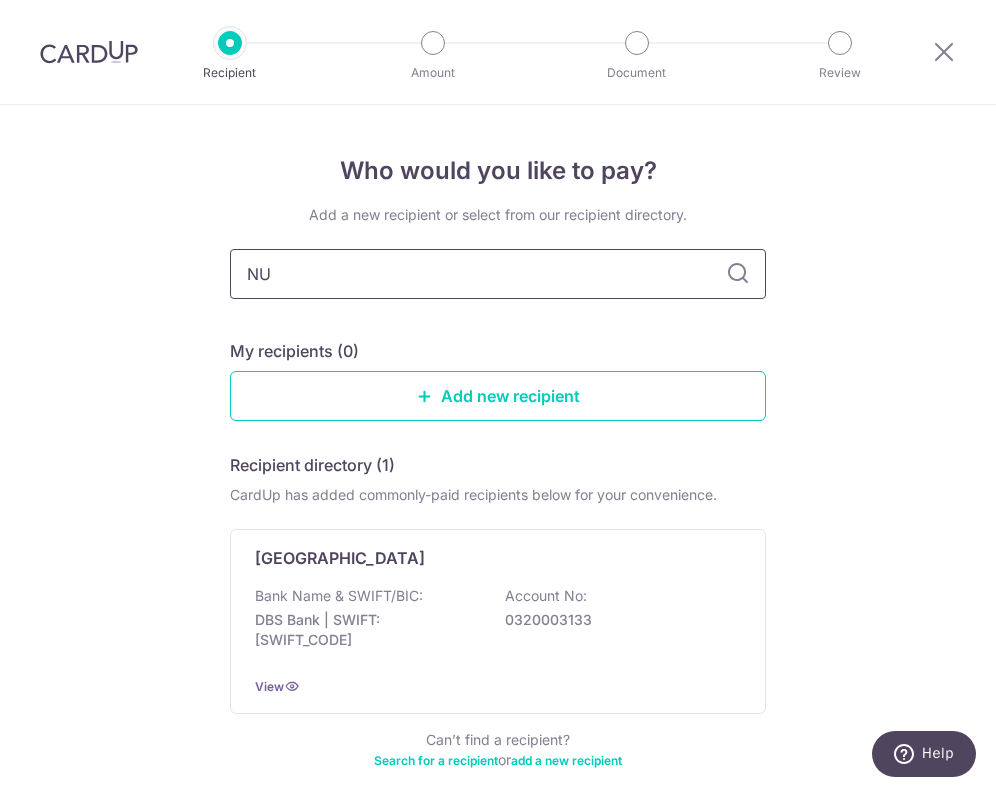 type on "NUS" 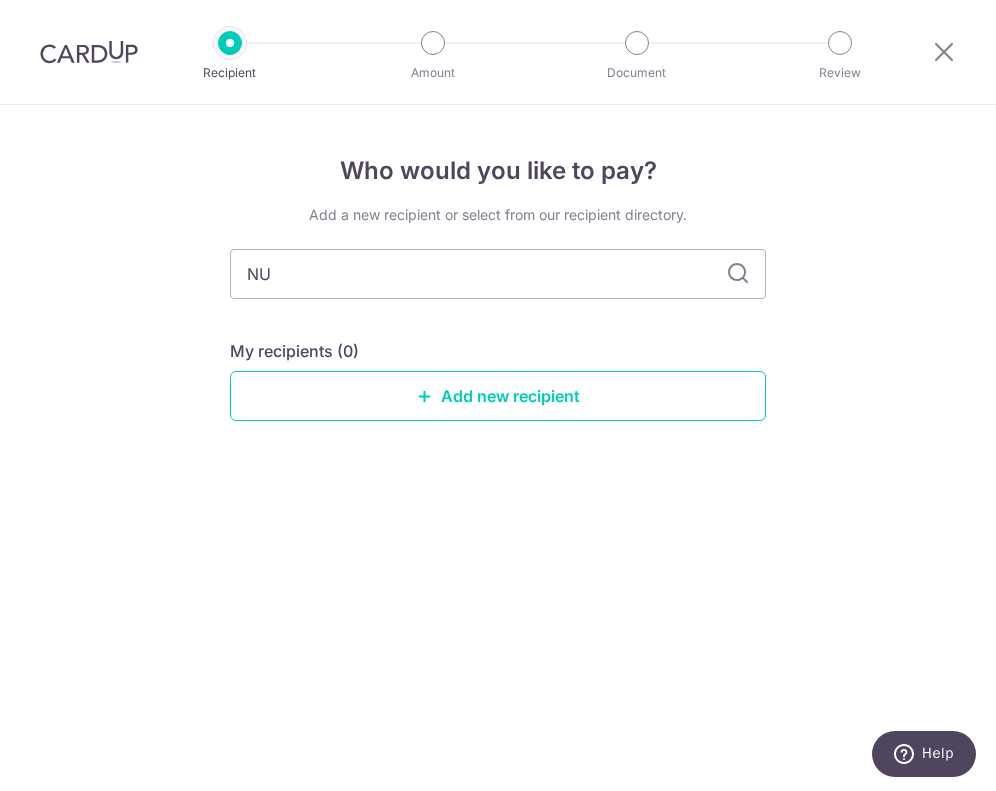 type on "N" 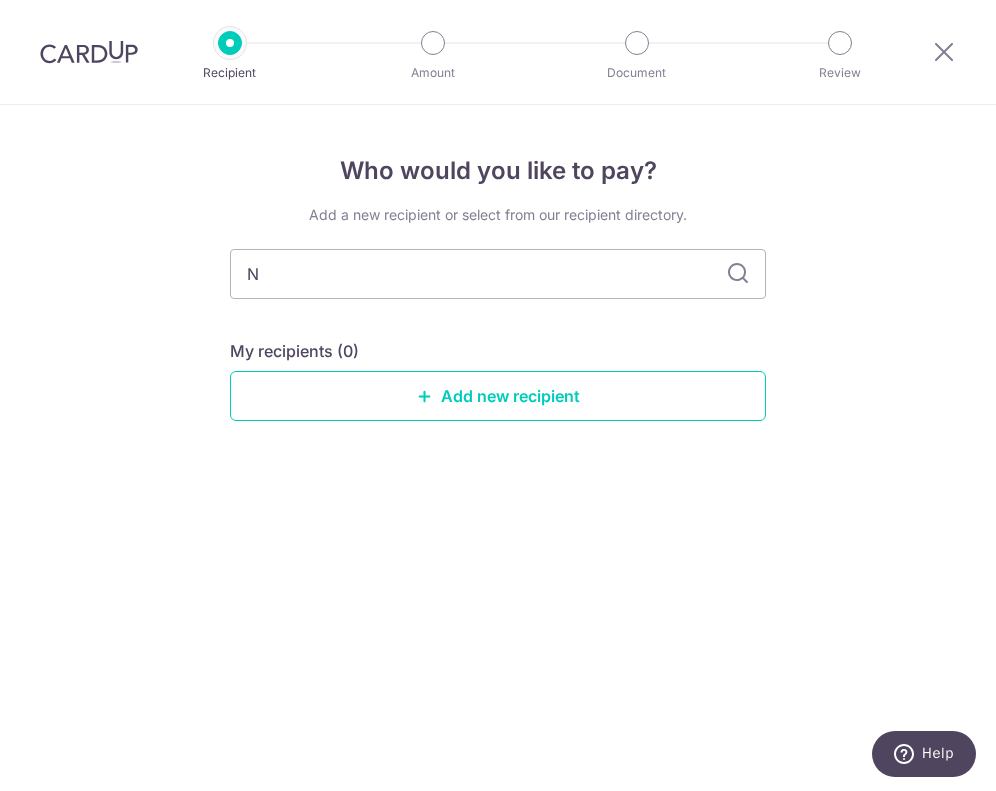 type 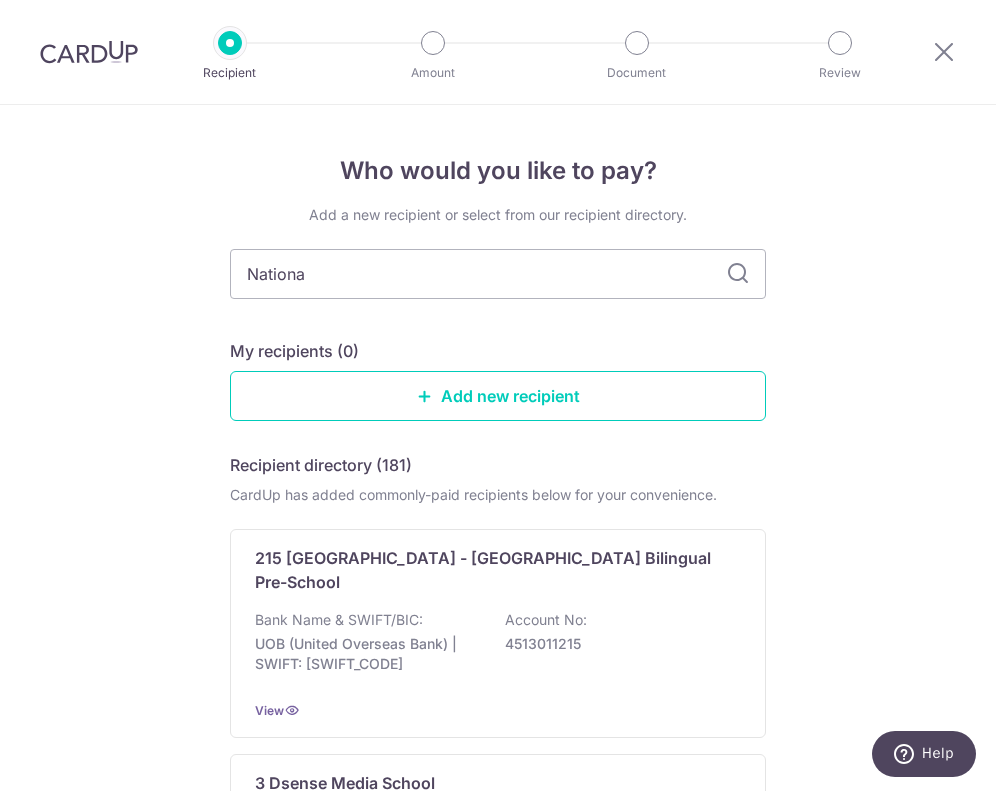 type on "National" 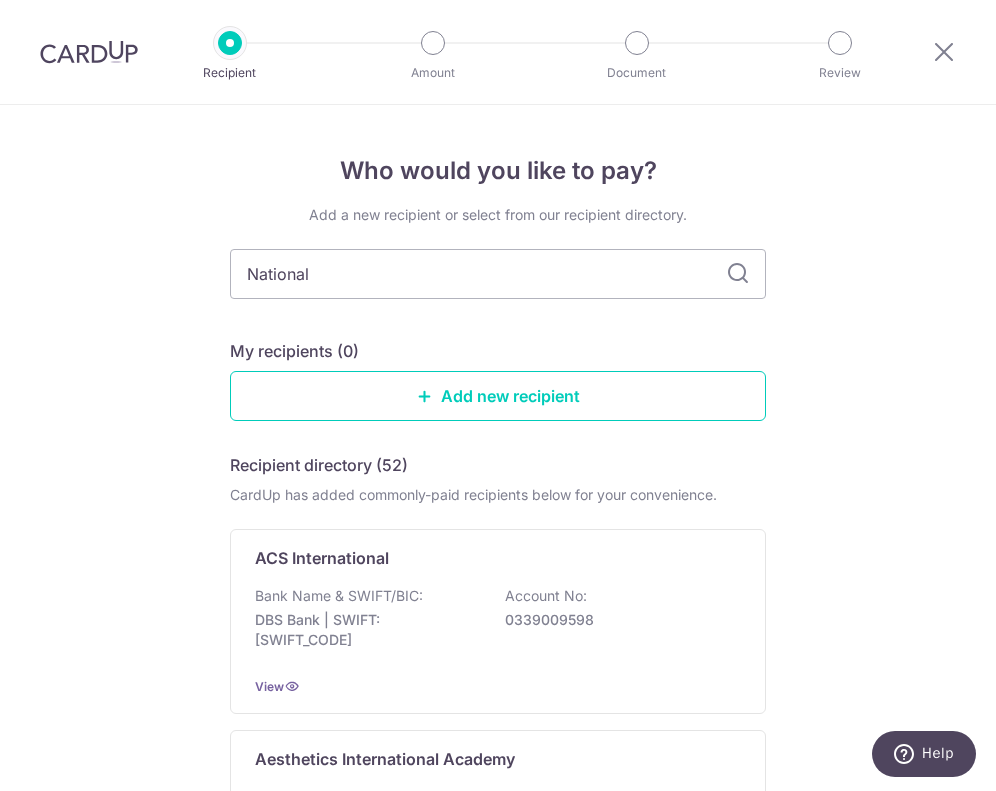 click on "Who would you like to pay?
Add a new recipient or select from our recipient directory.
National
My recipients (0)
Add new recipient
Recipient directory (52)
CardUp has added commonly-paid recipients below for your convenience.
ACS International
Bank Name & SWIFT/BIC:
DBS Bank | SWIFT: DBSSSGSGXXX
Account No:
0339009598
View
Aesthetics International Academy
Asian International College" at bounding box center (498, 1205) 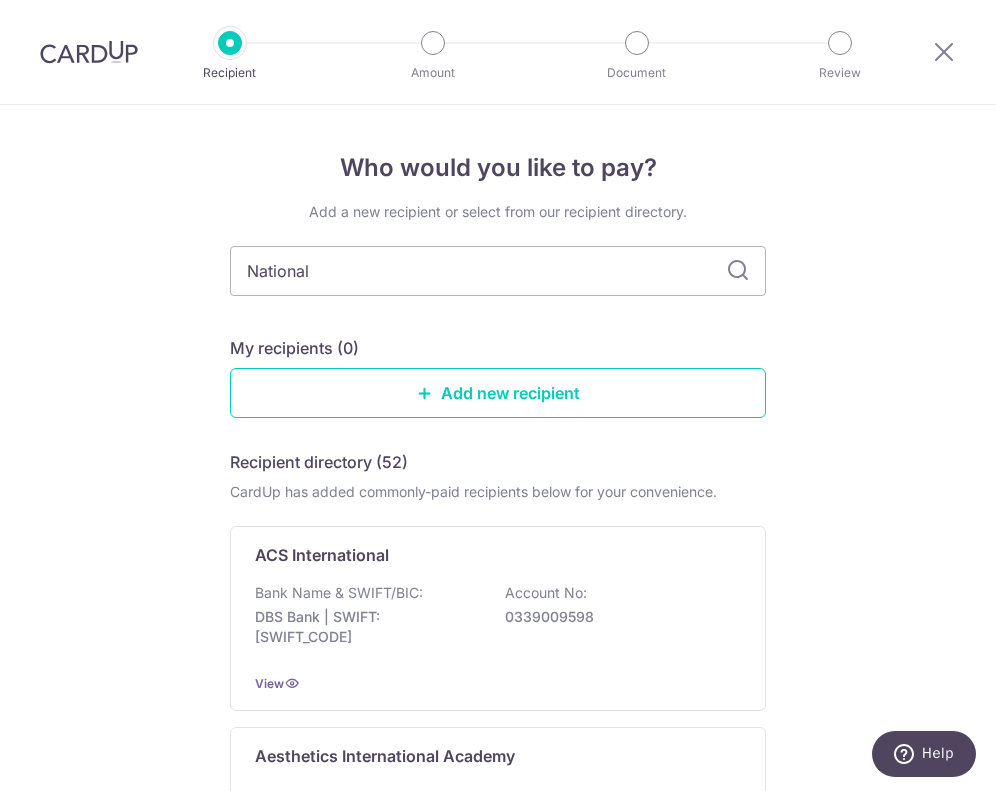 scroll, scrollTop: 0, scrollLeft: 0, axis: both 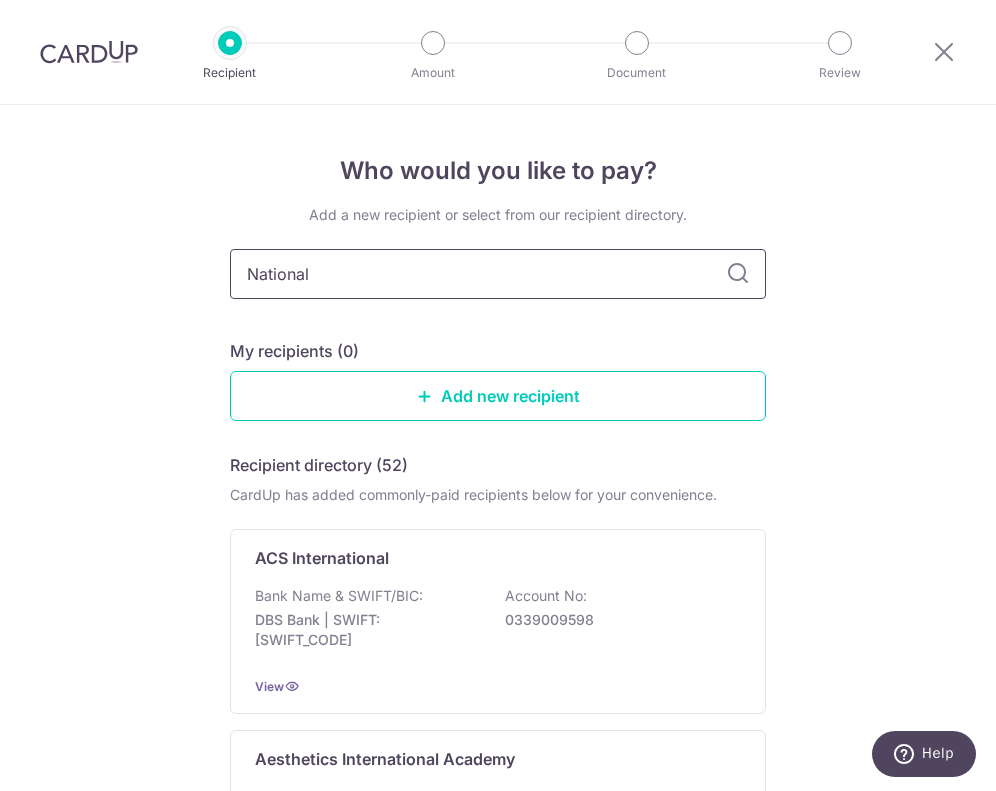 click on "National" at bounding box center [498, 274] 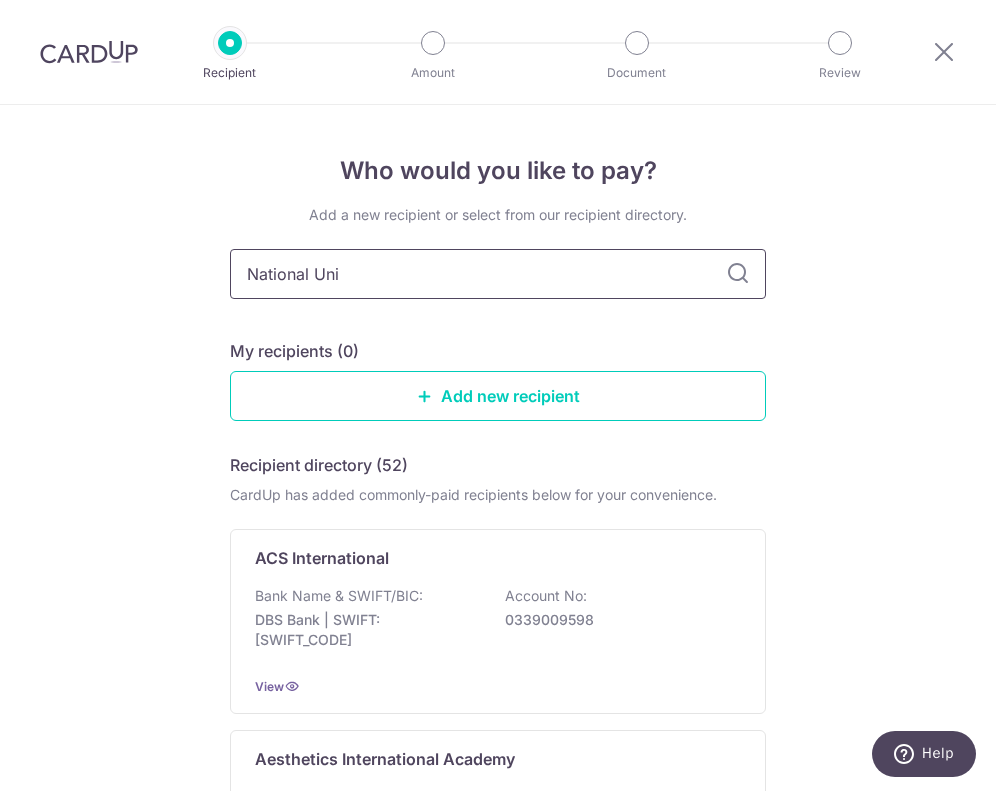 type on "National Uni" 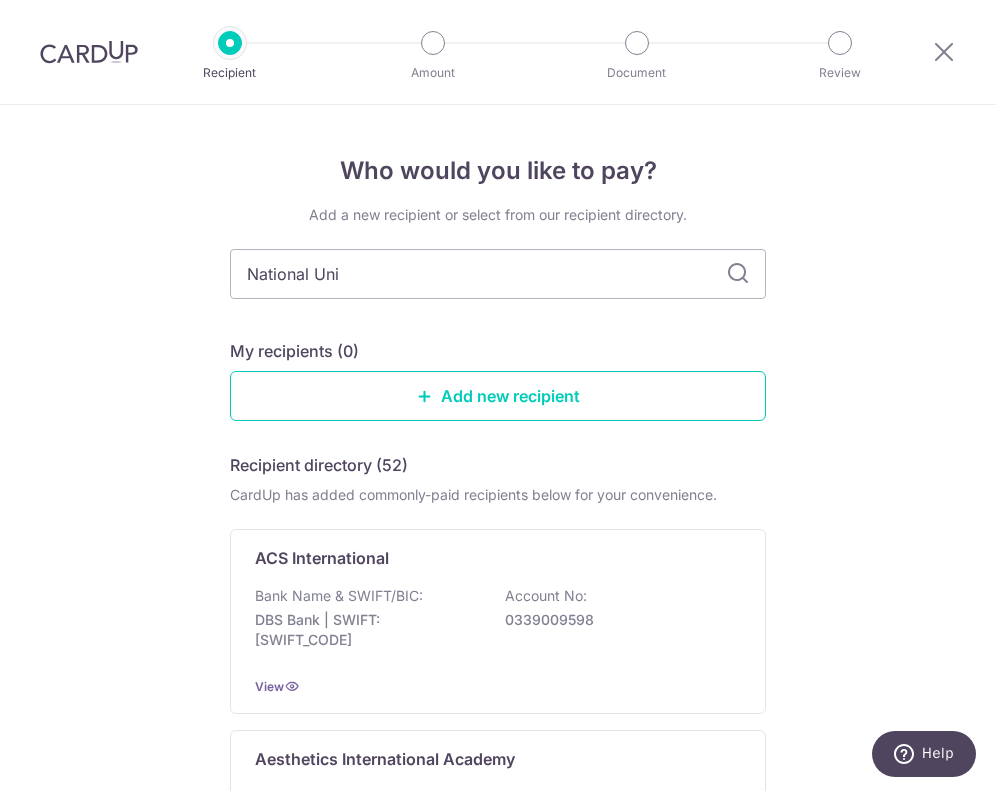 click on "Who would you like to pay?
Add a new recipient or select from our recipient directory.
National Uni
My recipients (0)
Add new recipient
Recipient directory (52)
CardUp has added commonly-paid recipients below for your convenience.
ACS International
Bank Name & SWIFT/BIC:
DBS Bank | SWIFT: DBSSSGSGXXX
Account No:
0339009598
View
Aesthetics International Academy
Asian International College" at bounding box center [498, 1205] 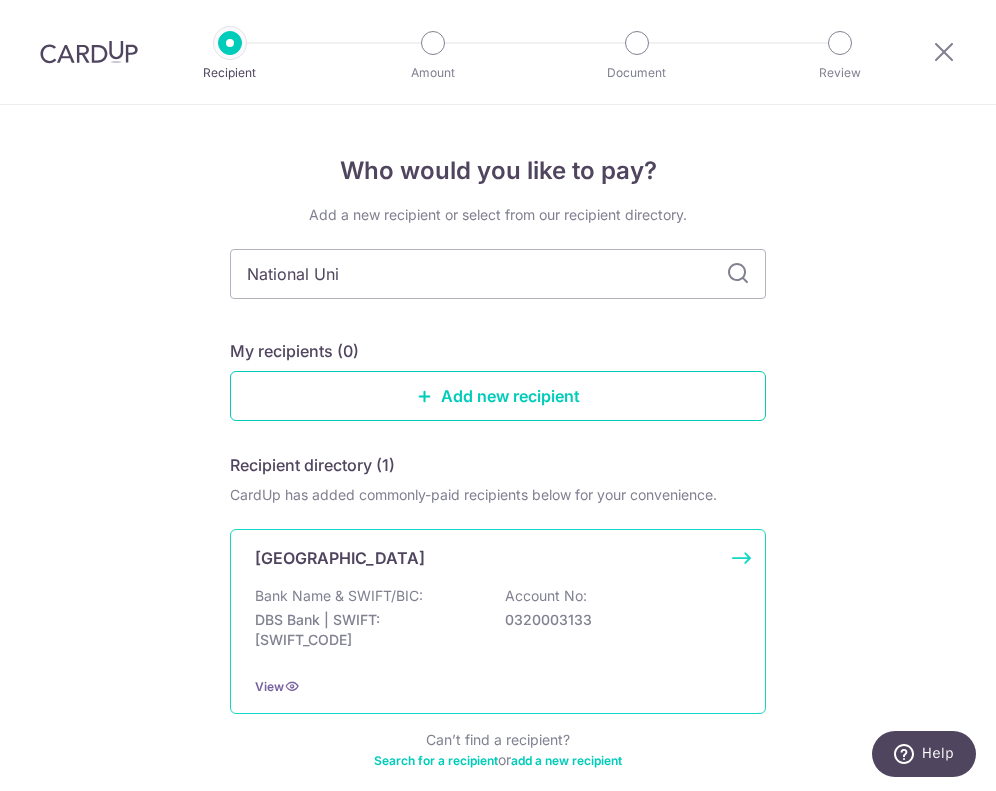 click on "Bank Name & SWIFT/BIC:" at bounding box center [339, 596] 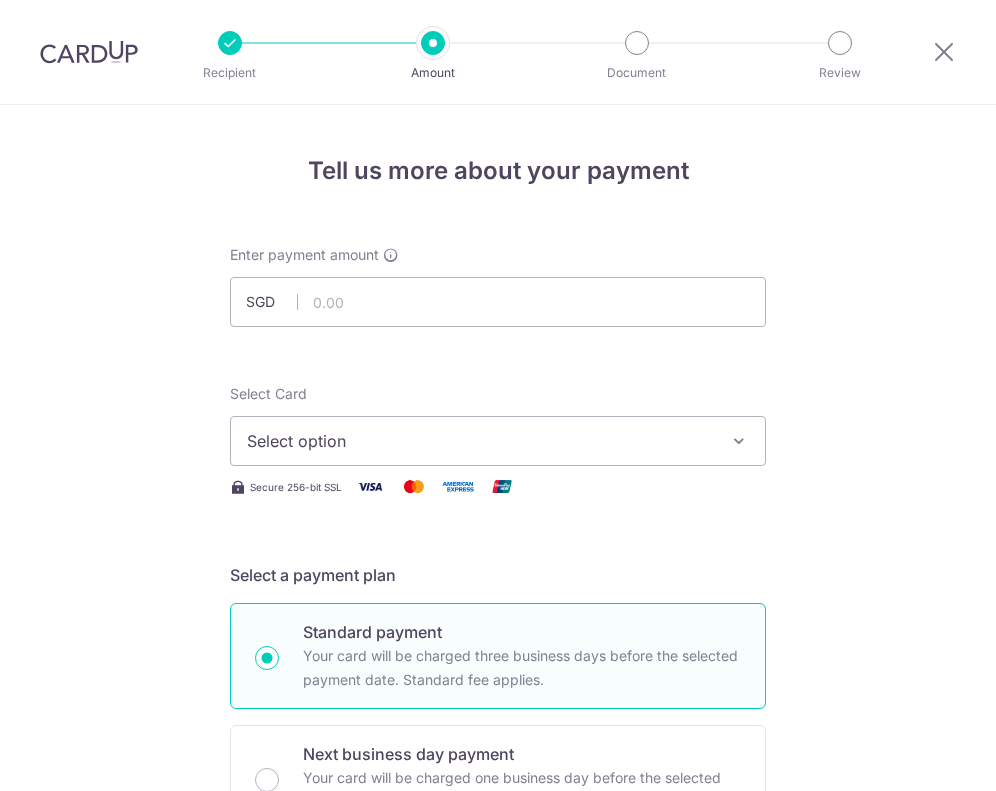 scroll, scrollTop: 0, scrollLeft: 0, axis: both 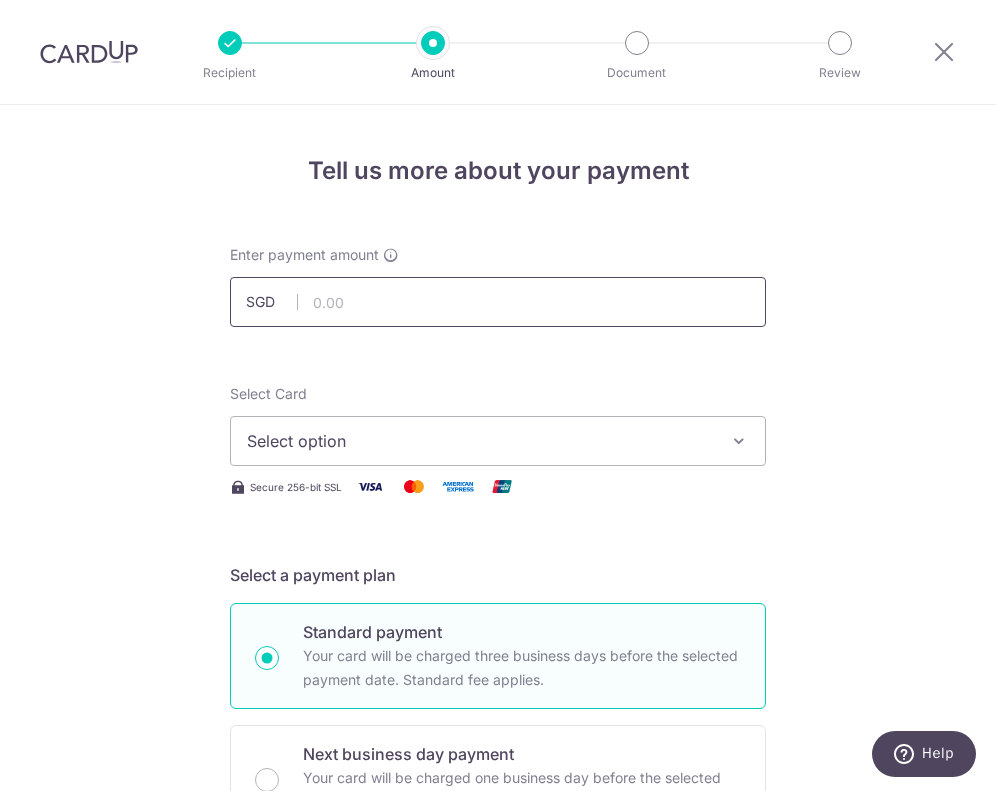 click at bounding box center (498, 302) 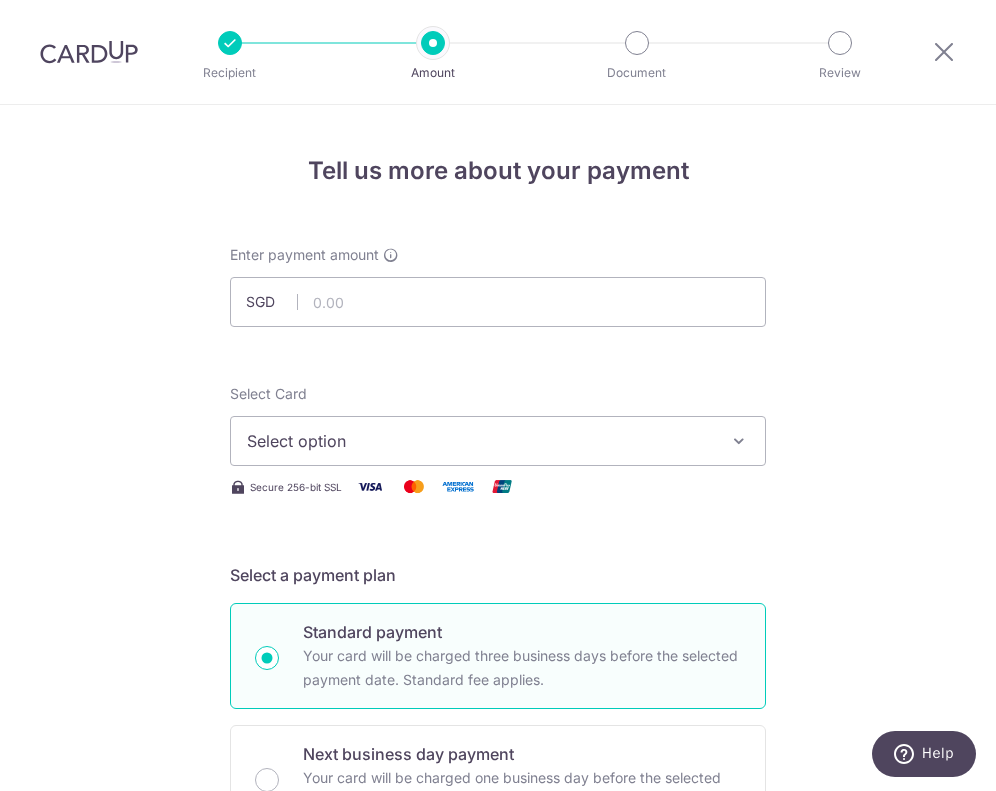 click on "Select Card
Select option
Add credit card
Your Cards
**** 8566
**** 9427" at bounding box center [498, 425] 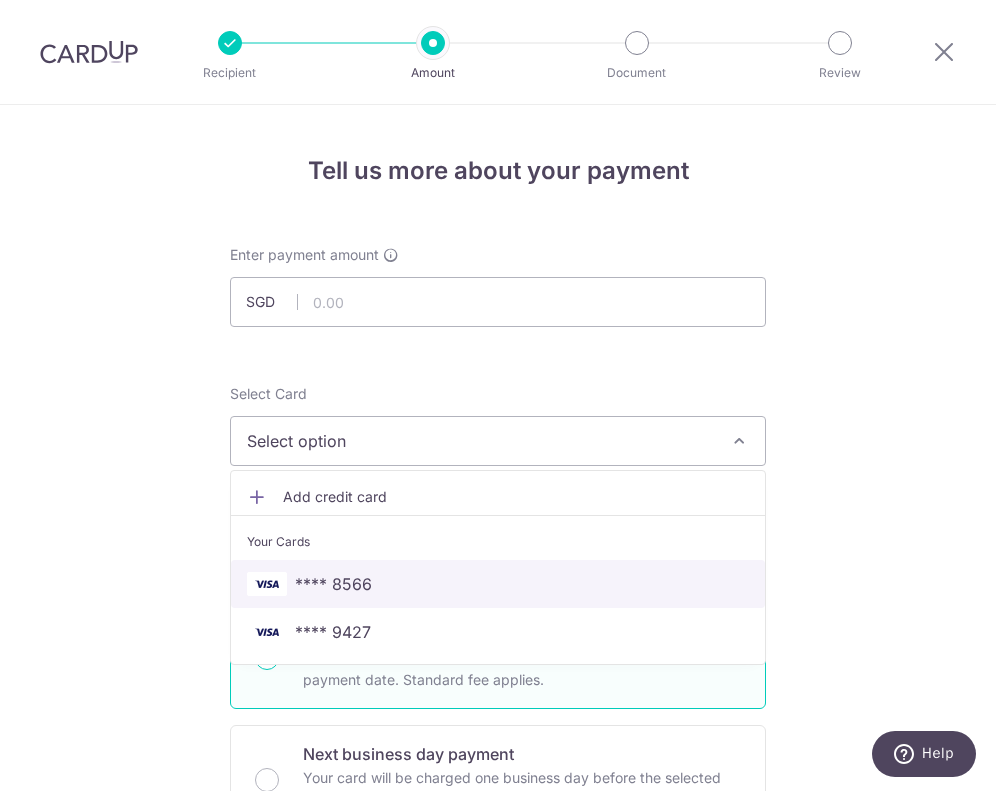 click on "**** 8566" at bounding box center (333, 584) 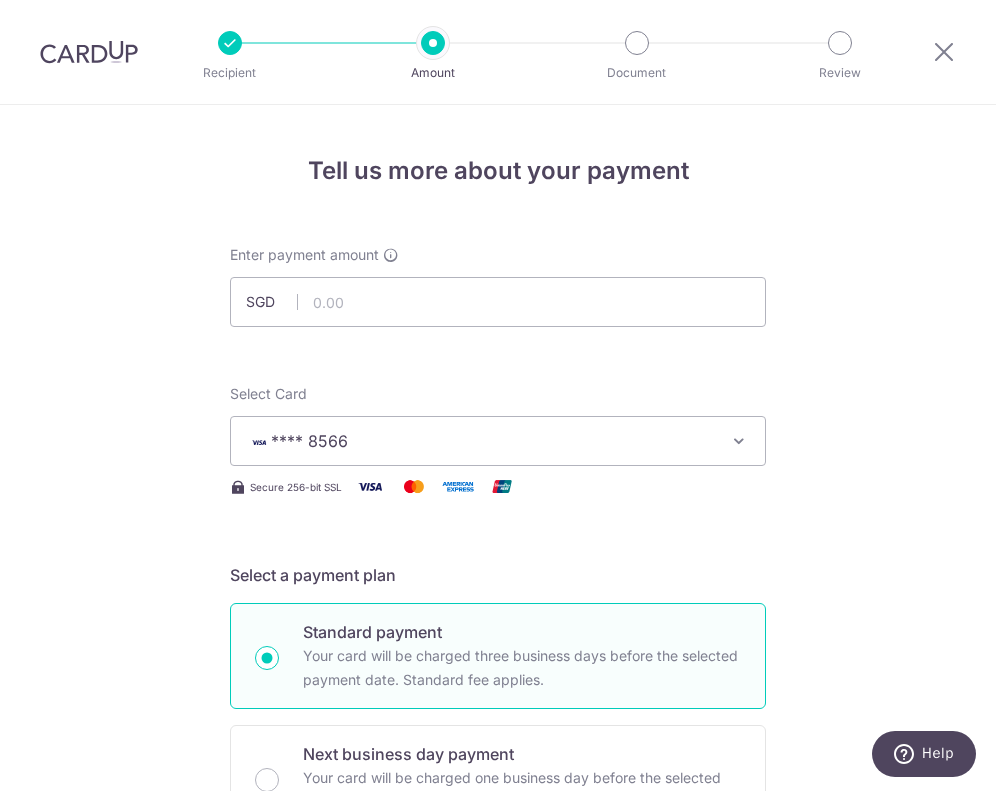 click on "Tell us more about your payment
Enter payment amount
SGD
Select Card
**** 8566
Add credit card
Your Cards
**** 8566
**** 9427
Secure 256-bit SSL
Text
New card details
Card
Secure 256-bit SSL" at bounding box center (498, 1013) 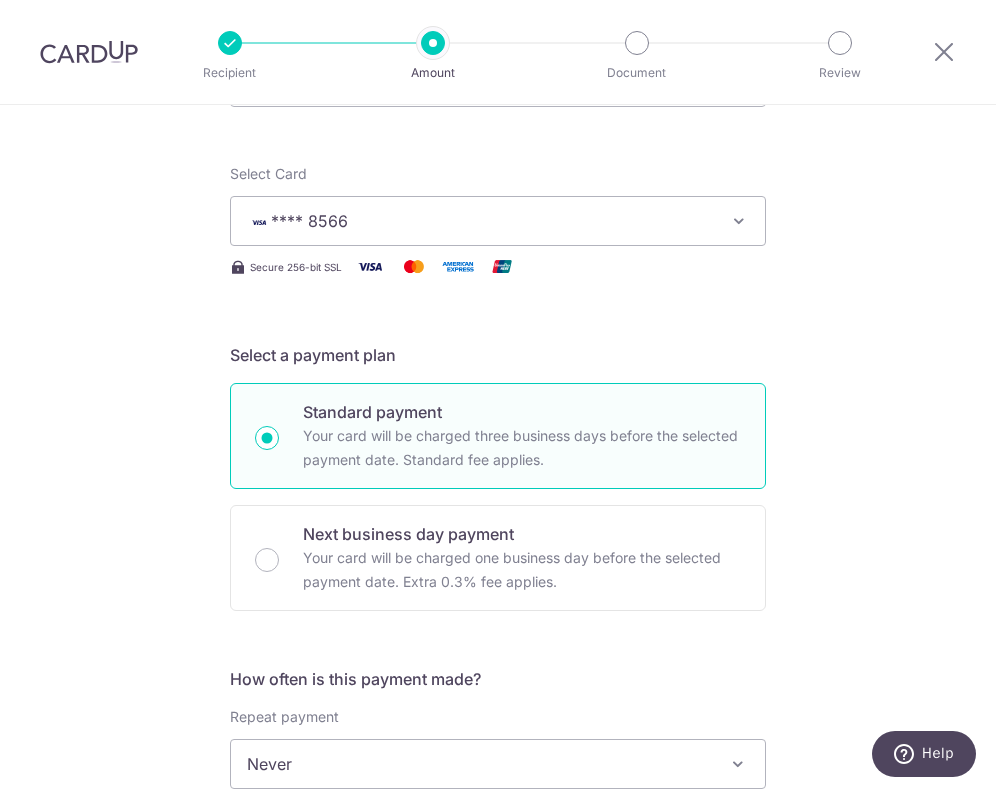 scroll, scrollTop: 0, scrollLeft: 0, axis: both 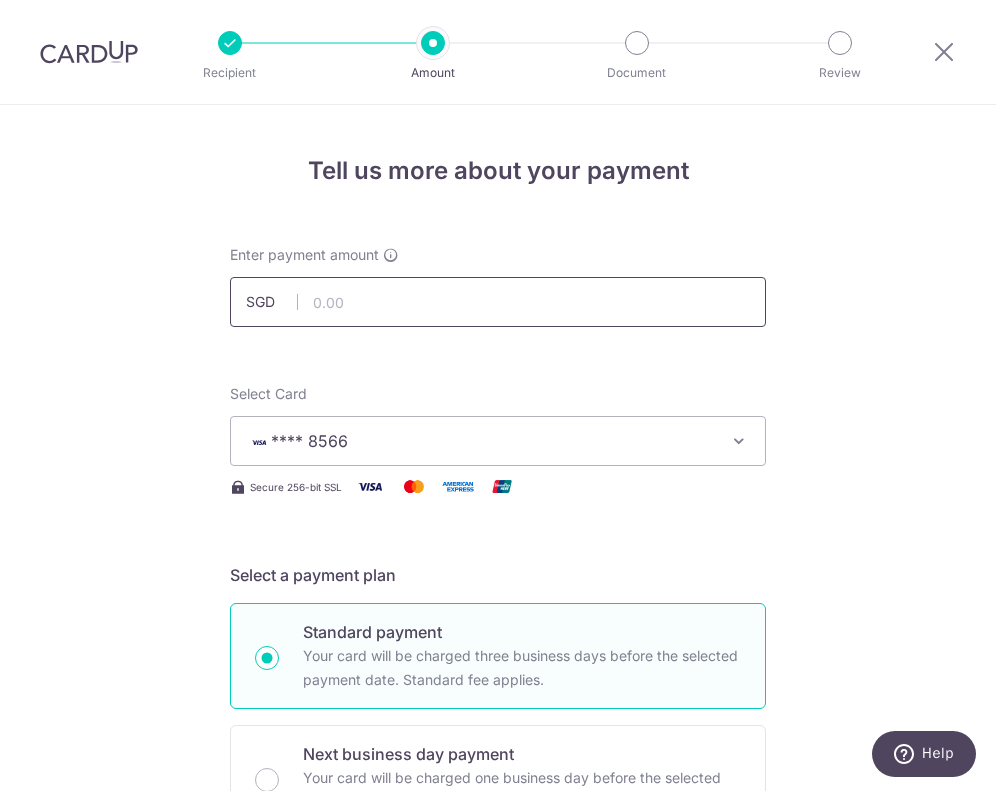 click at bounding box center (498, 302) 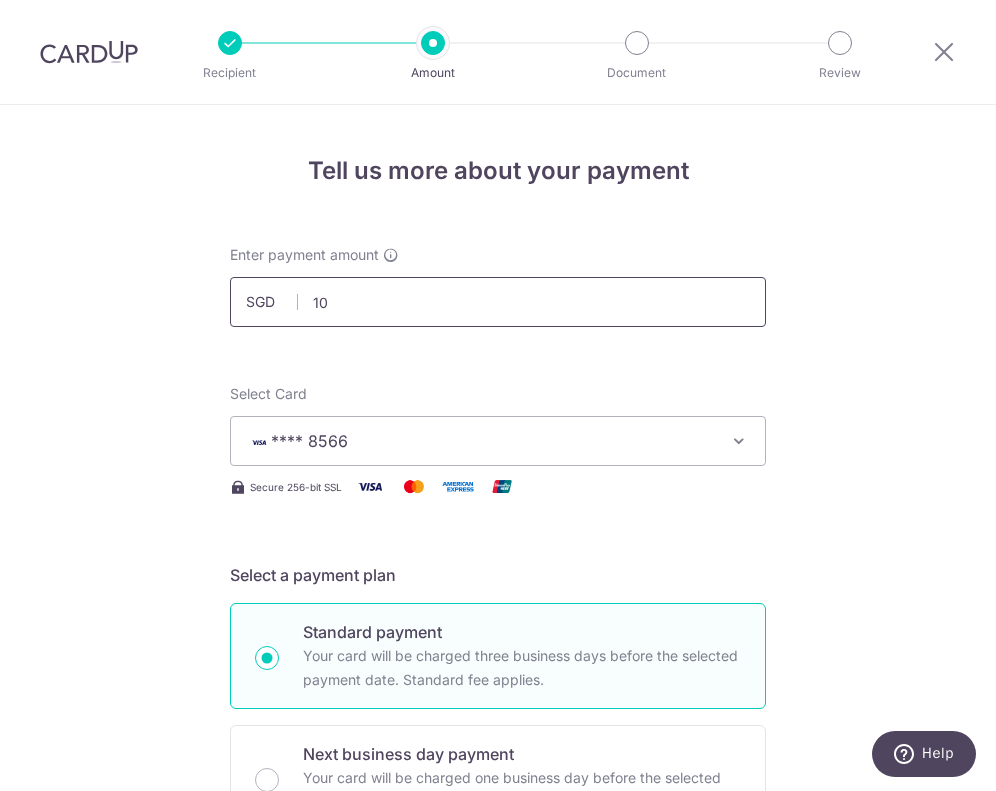 type on "1" 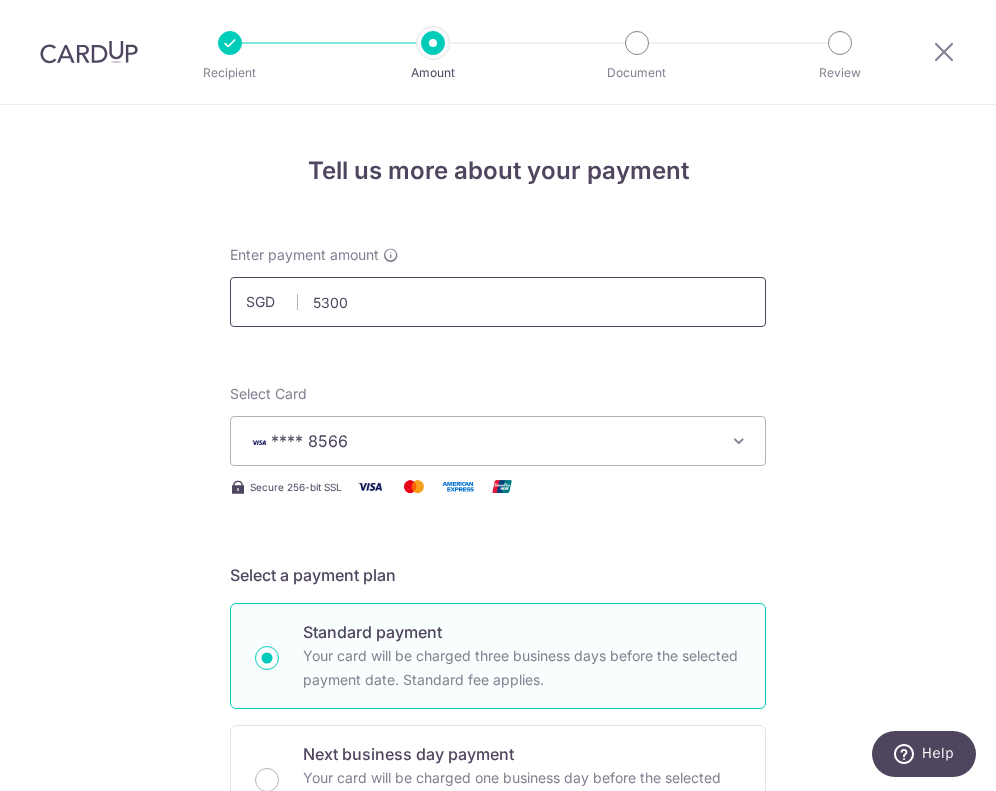 click on "Add Card" at bounding box center [0, 0] 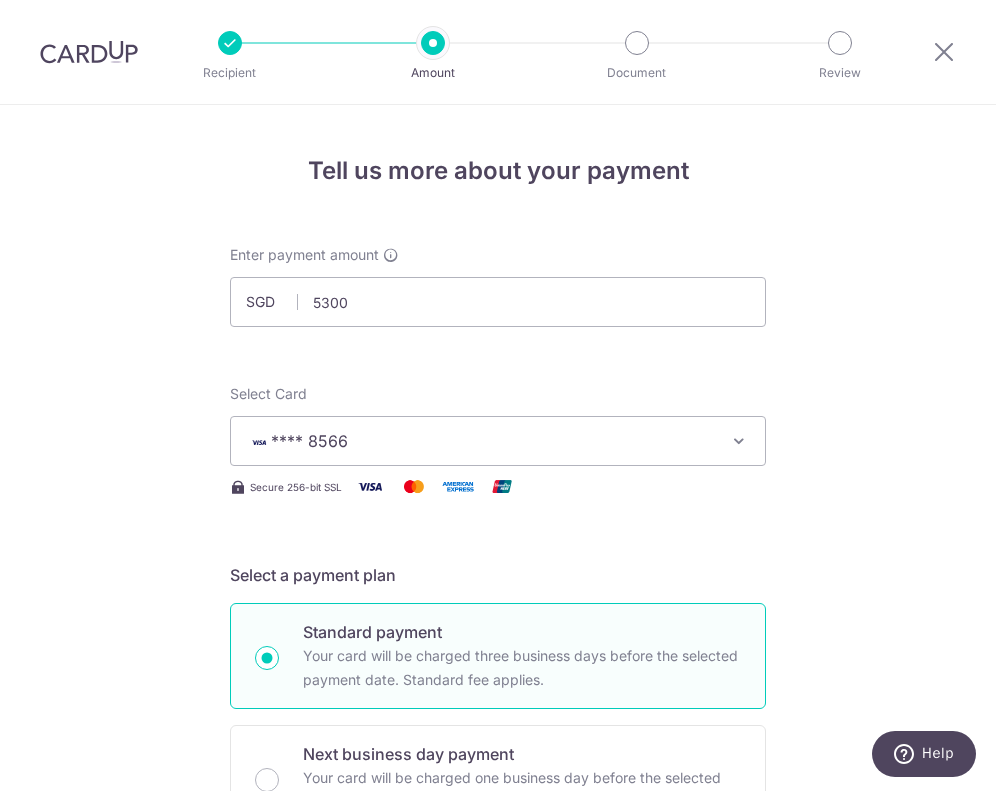 click on "Select Card
**** 8566
Add credit card
Your Cards
**** 8566
**** 9427
Secure 256-bit SSL" at bounding box center (498, 441) 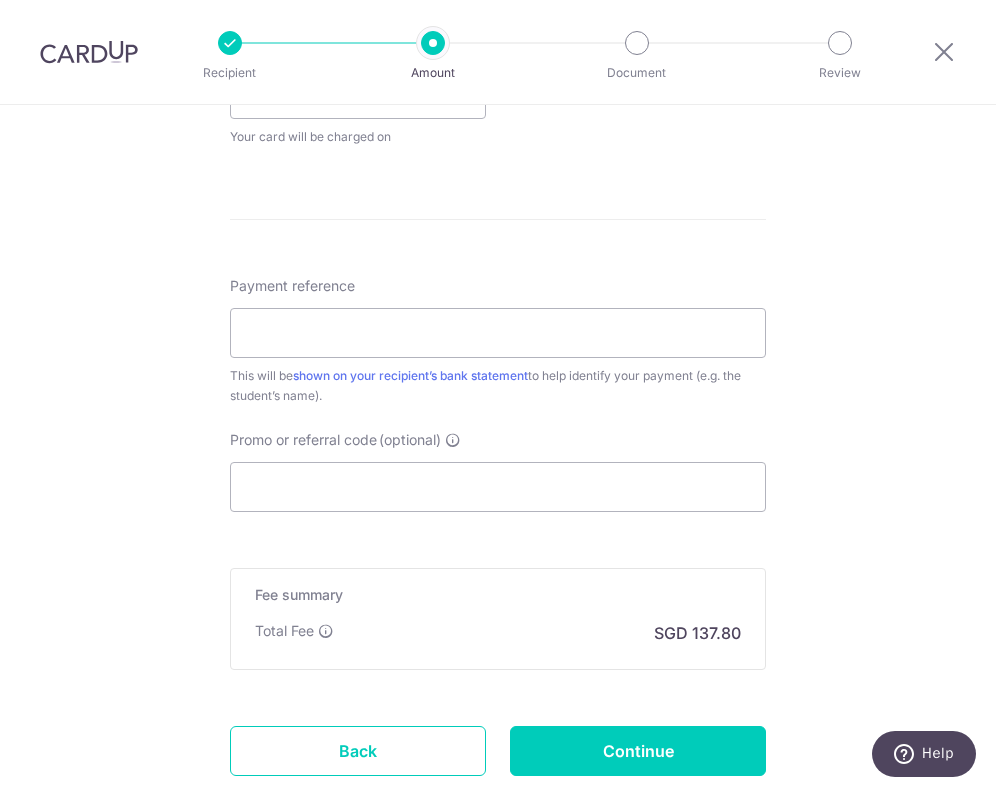 scroll, scrollTop: 1100, scrollLeft: 0, axis: vertical 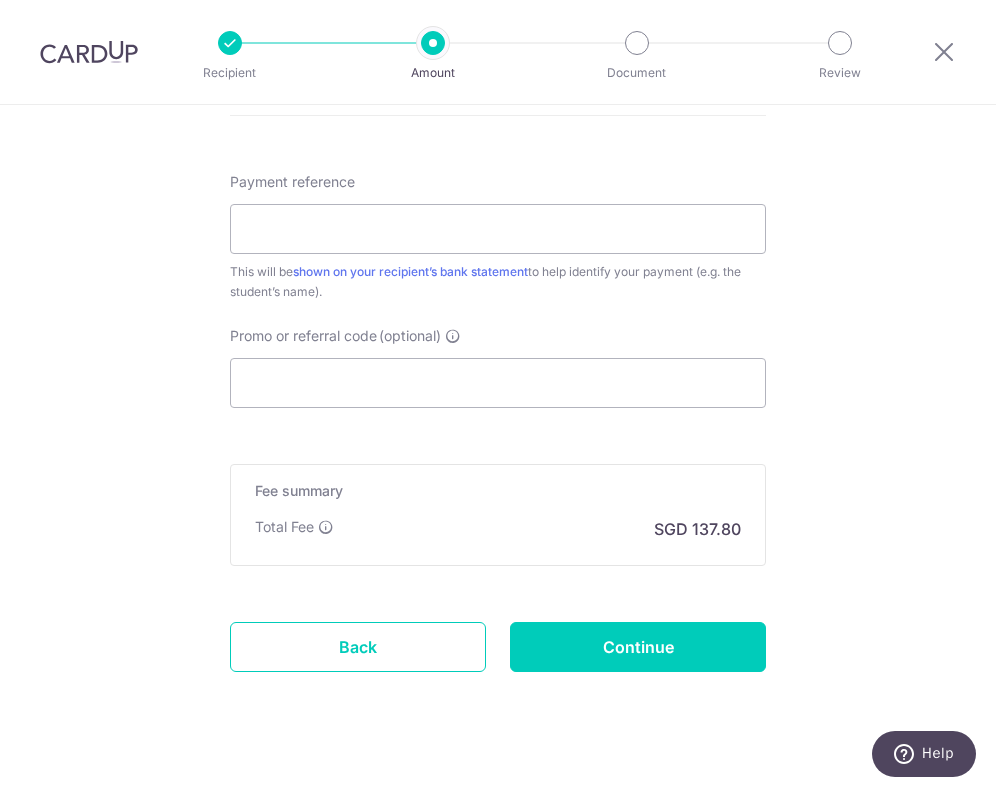 click on "Fee summary
Base fee
Extend fee
Next-day fee
Total Fee
SGD 137.80" at bounding box center [498, 515] 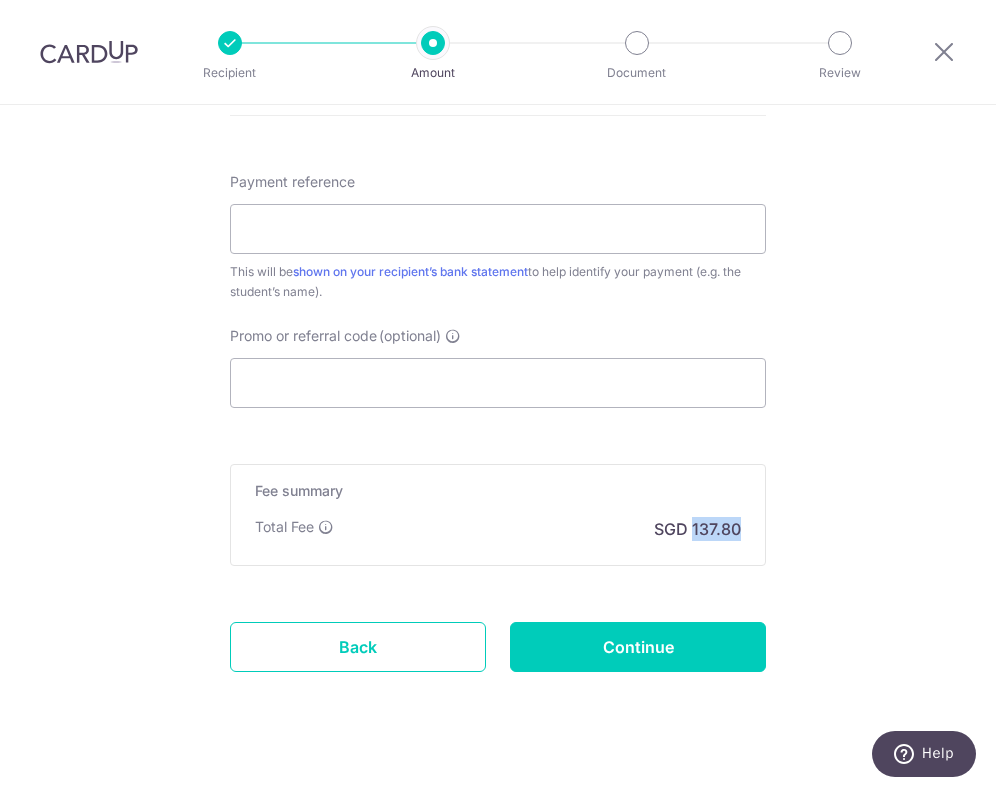 click on "Fee summary
Base fee
Extend fee
Next-day fee
Total Fee
SGD 137.80" at bounding box center (498, 515) 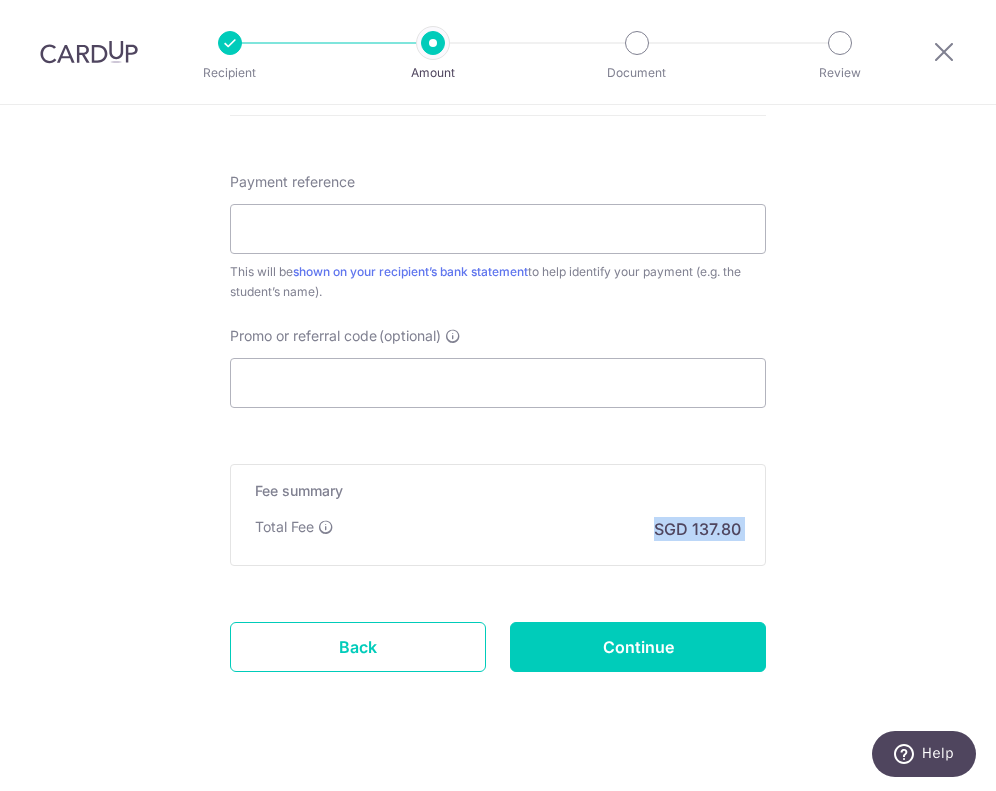 click on "Fee summary
Base fee
Extend fee
Next-day fee
Total Fee
SGD 137.80" at bounding box center [498, 515] 